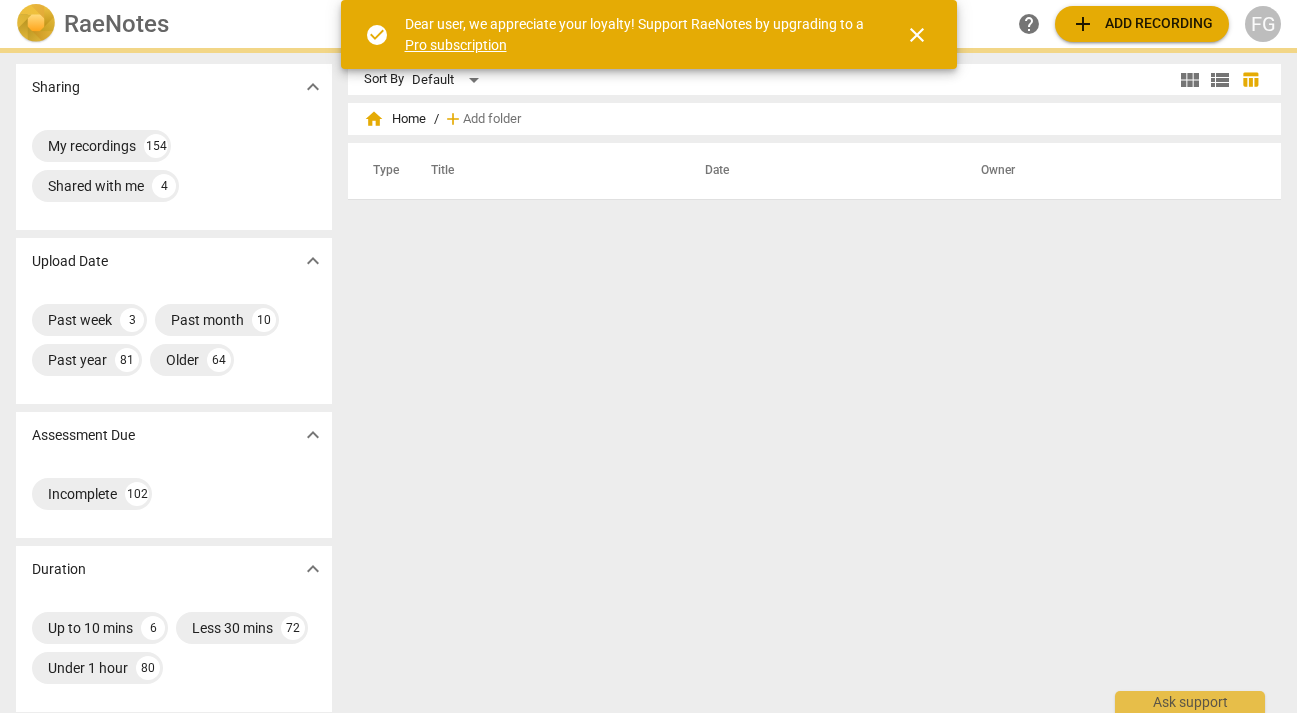 scroll, scrollTop: 0, scrollLeft: 0, axis: both 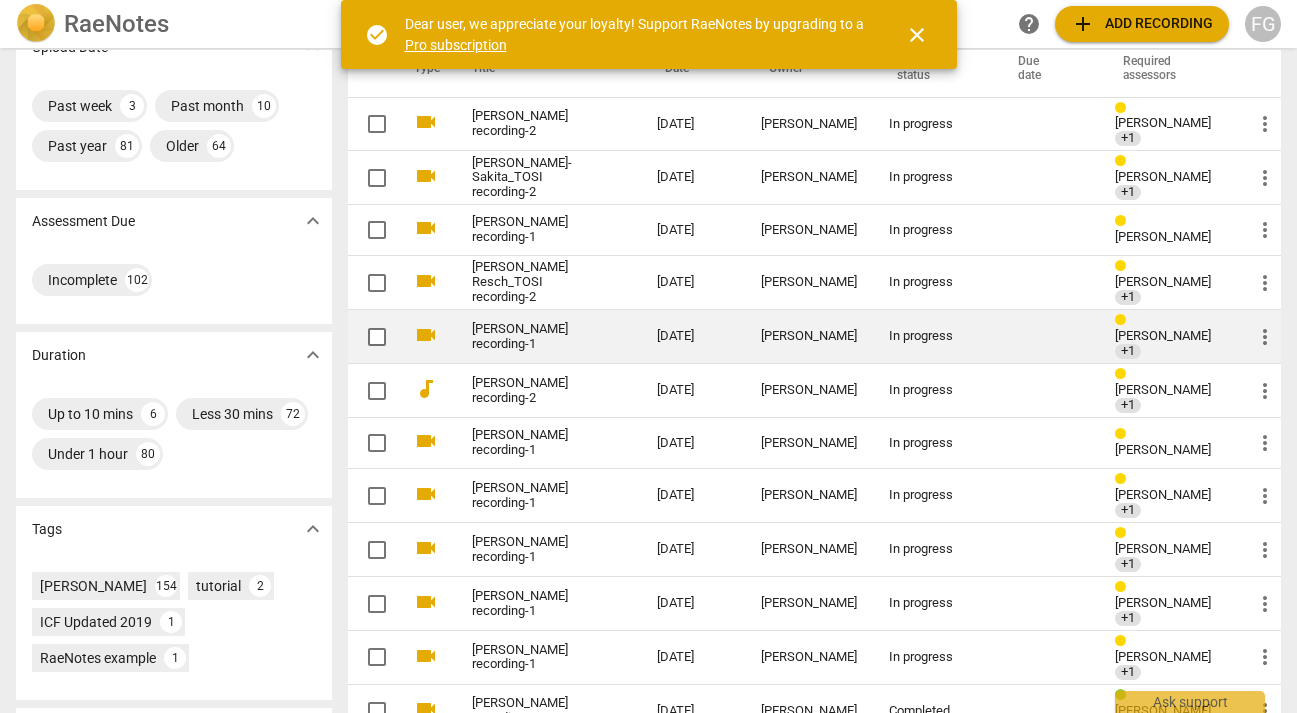 click on "[PERSON_NAME] recording-1" at bounding box center (528, 337) 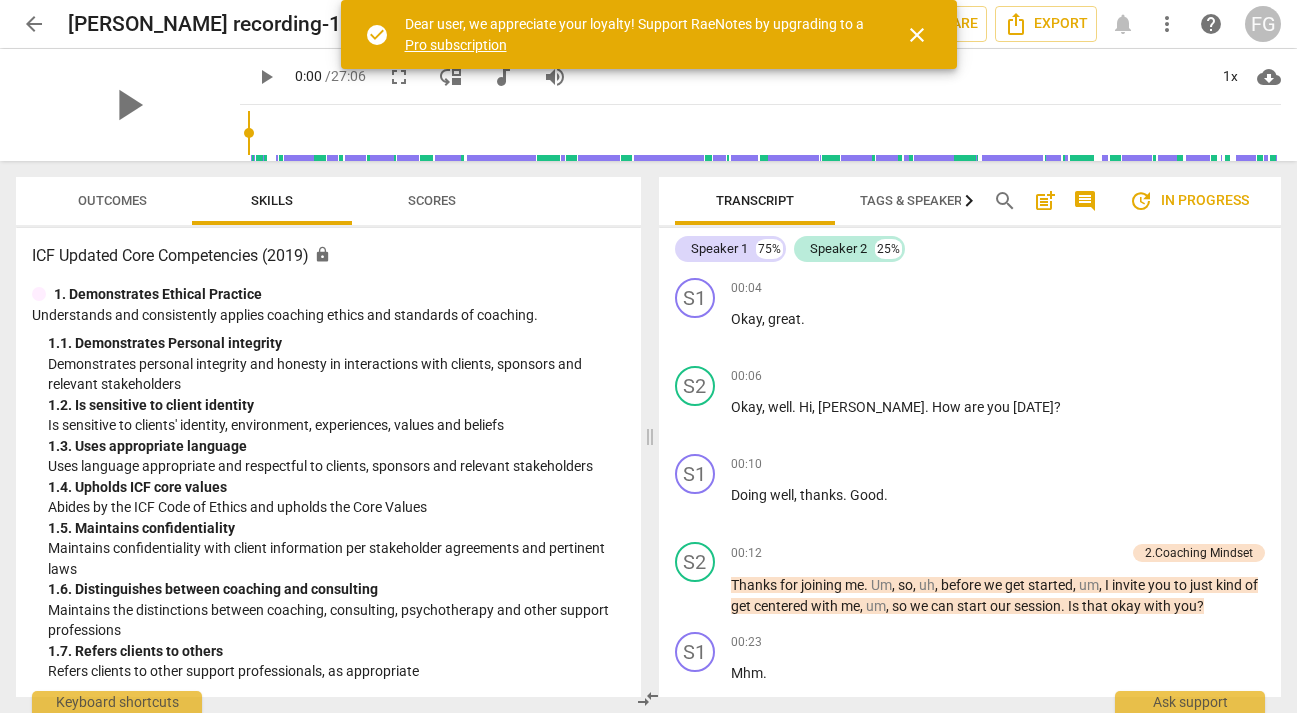 click on "close" at bounding box center (917, 35) 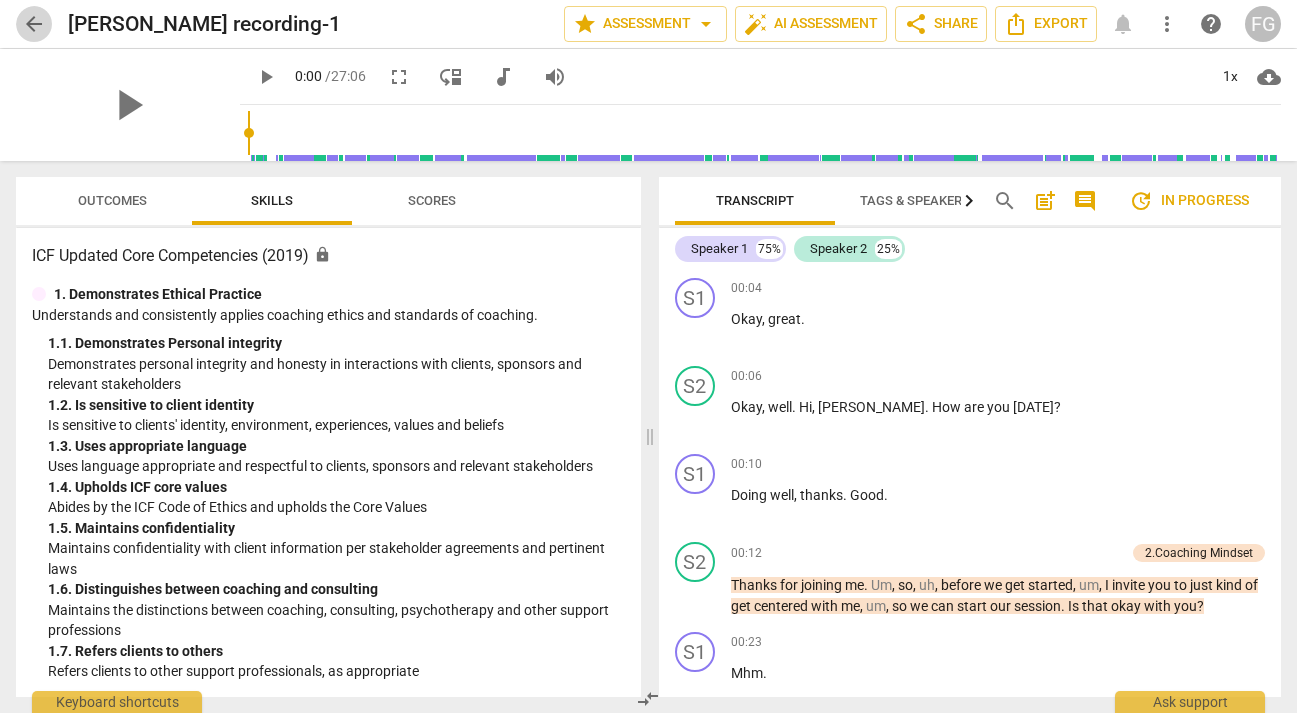 click on "arrow_back" at bounding box center [34, 24] 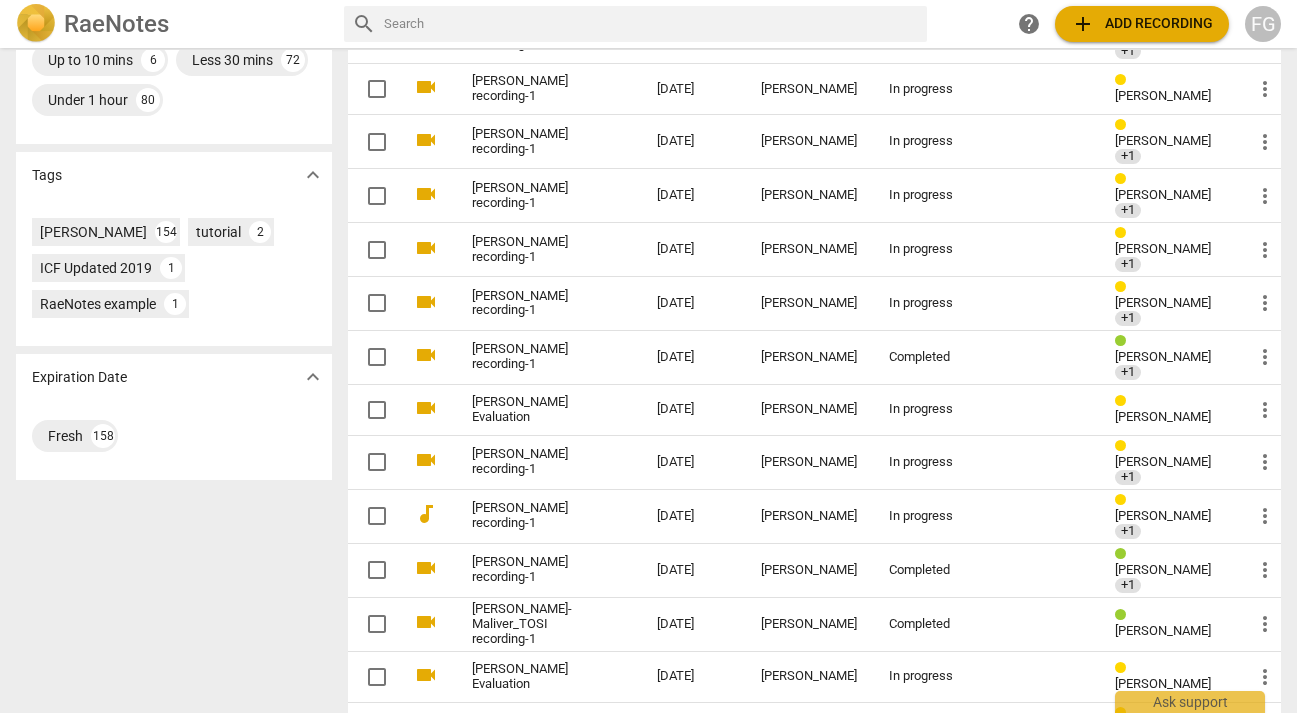scroll, scrollTop: 566, scrollLeft: 0, axis: vertical 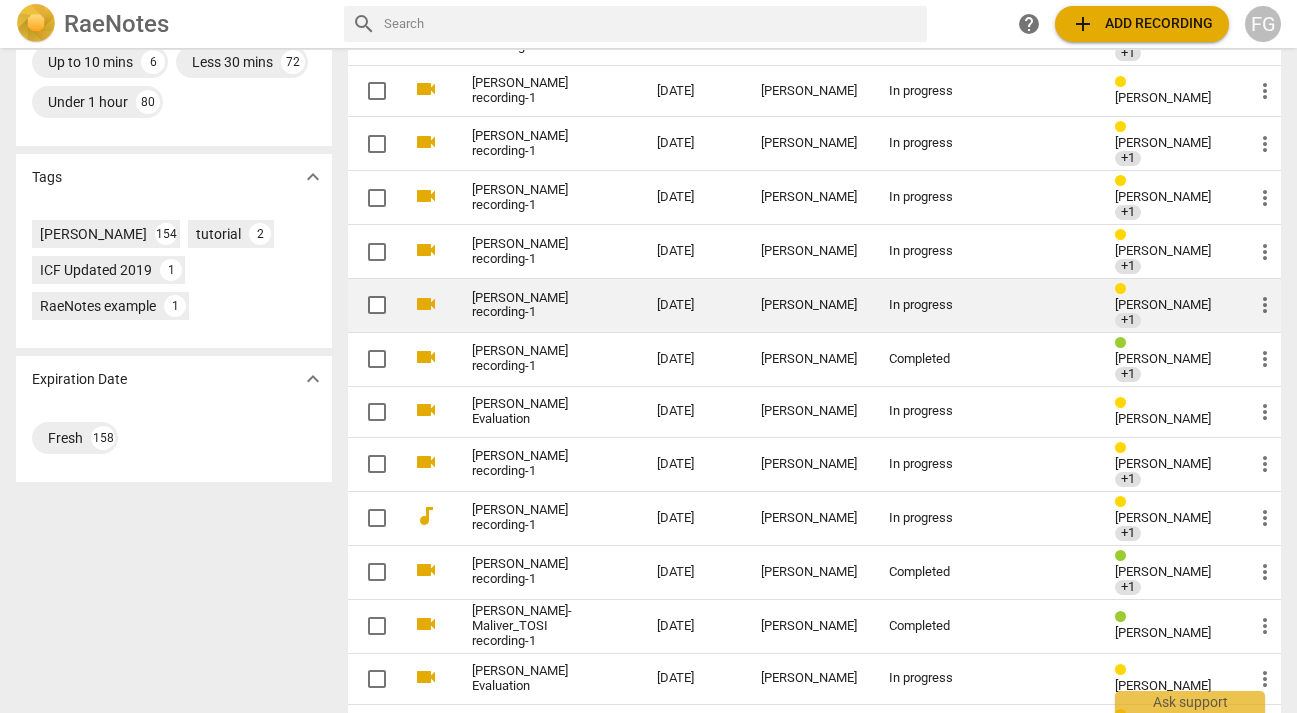 click on "[PERSON_NAME] recording-1" at bounding box center (528, 306) 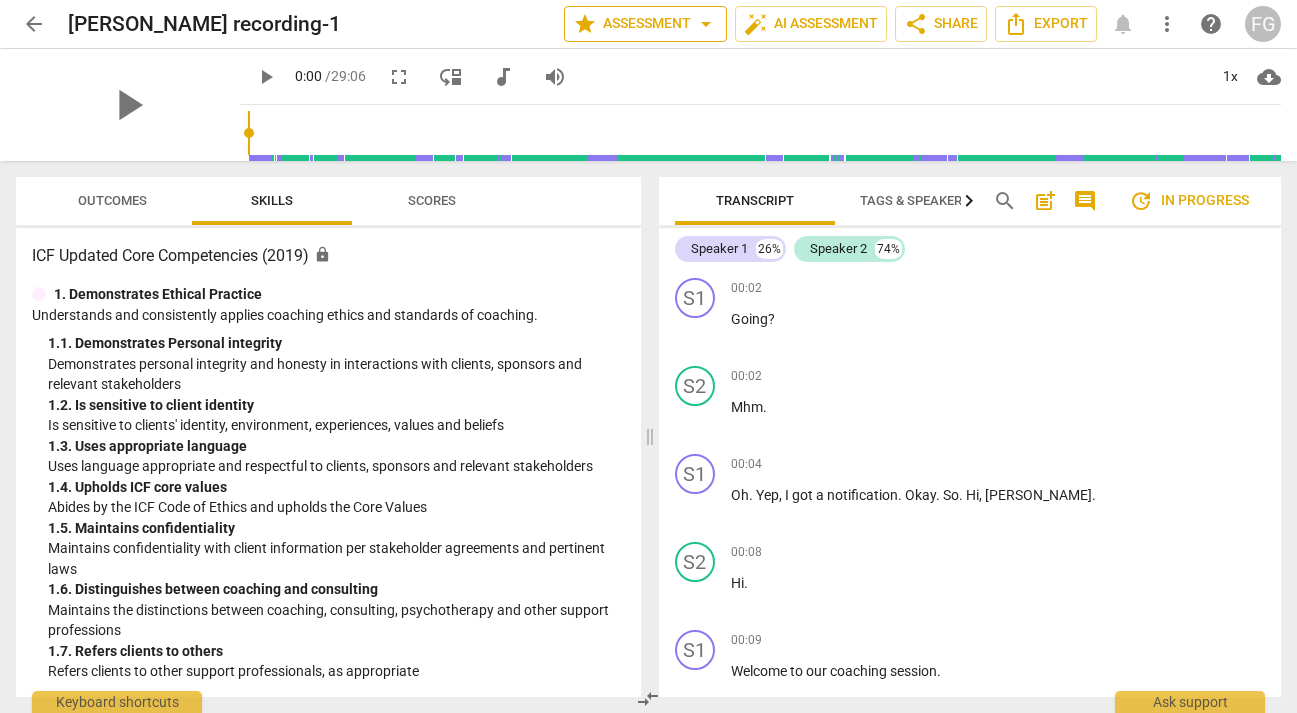 click on "star    Assessment   arrow_drop_down" at bounding box center [645, 24] 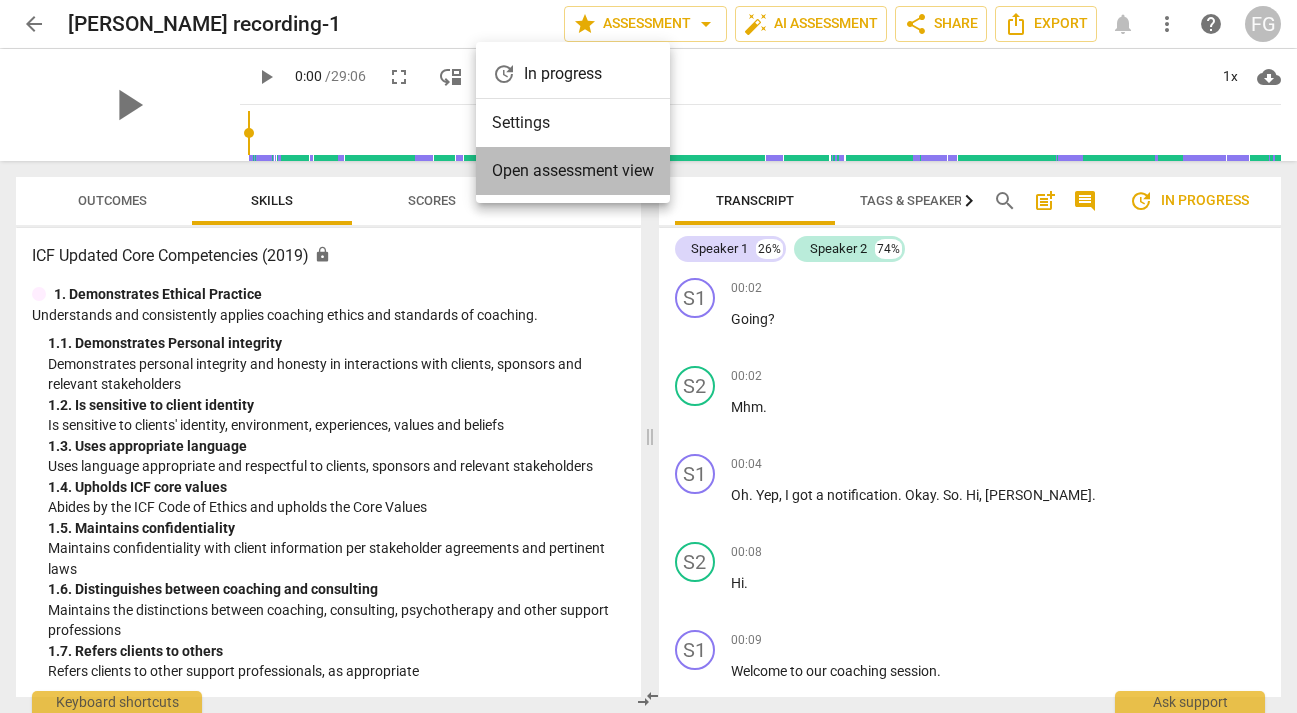 click on "Open assessment view" at bounding box center (573, 171) 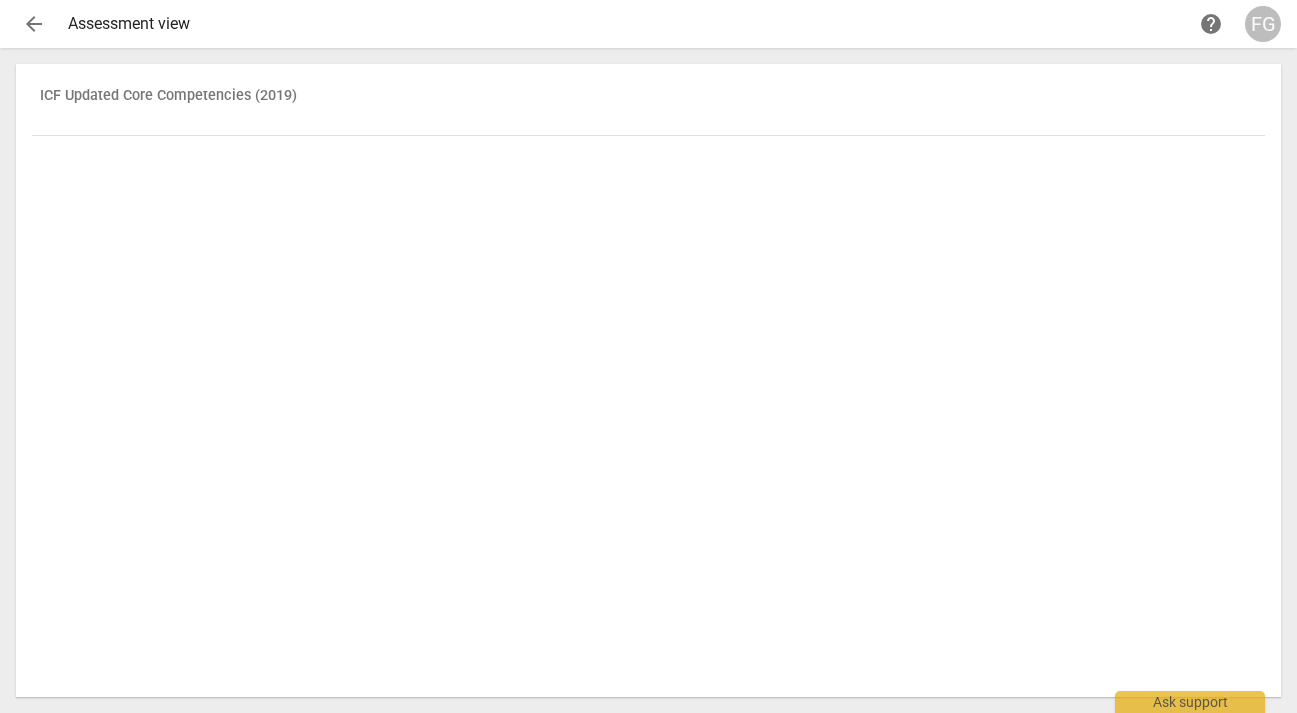 click on "arrow_back" at bounding box center (34, 24) 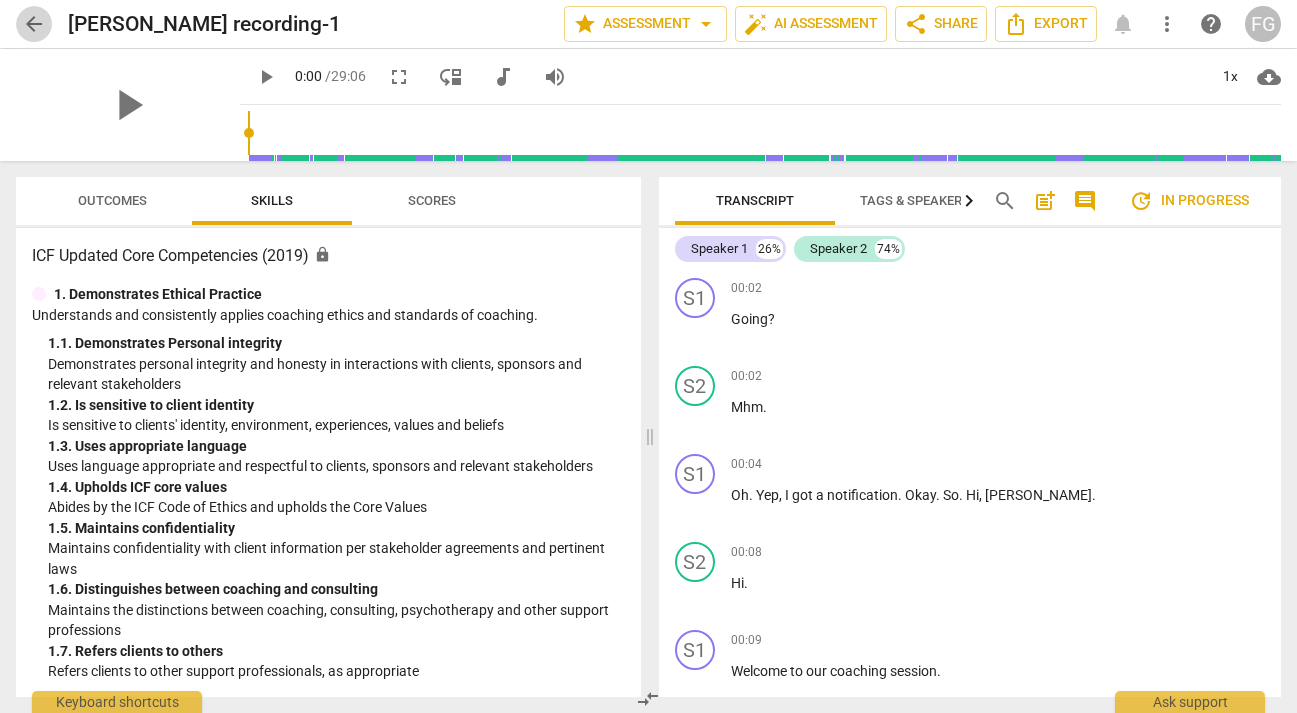 click on "arrow_back" at bounding box center [34, 24] 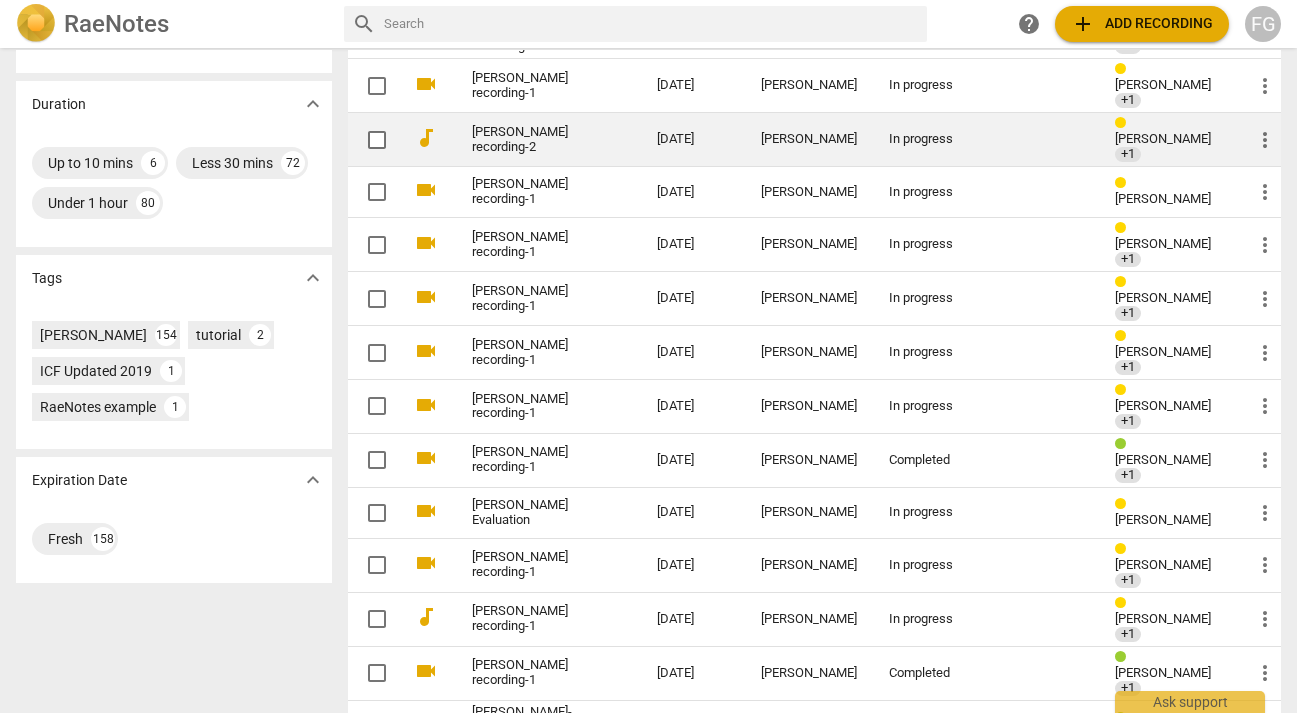 scroll, scrollTop: 465, scrollLeft: 0, axis: vertical 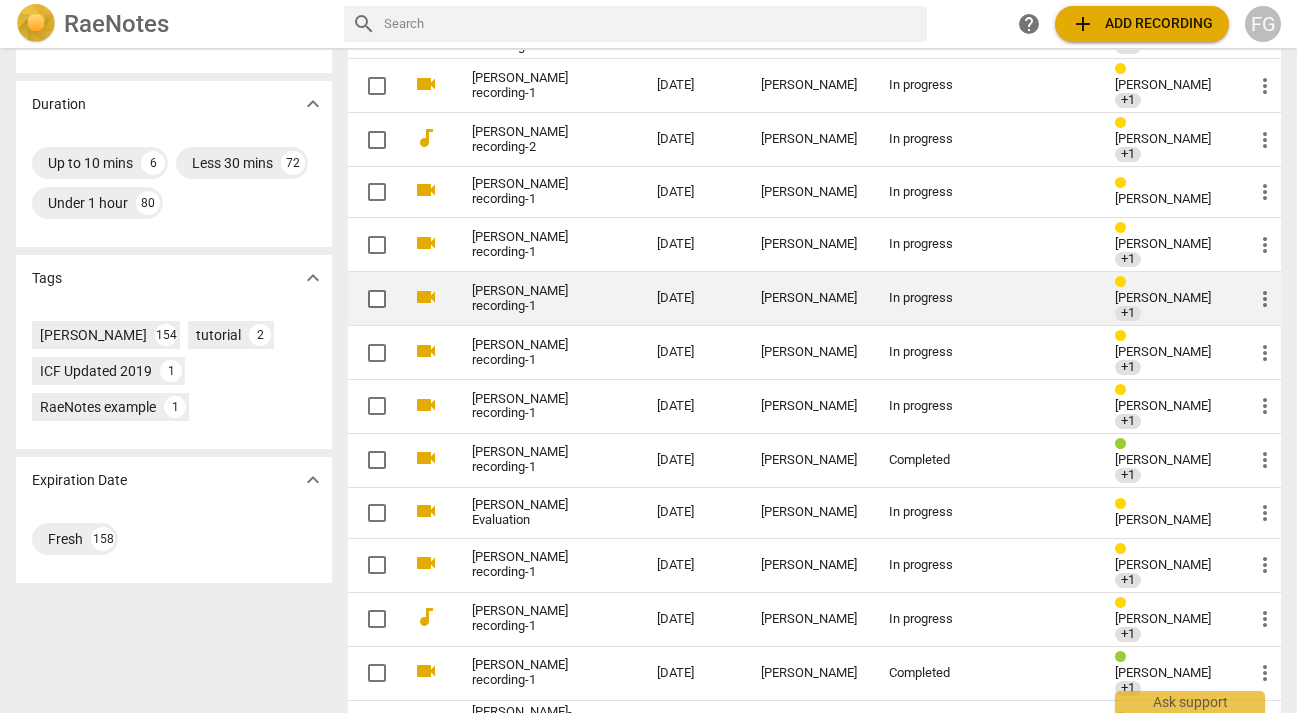 click on "[PERSON_NAME] recording-1" at bounding box center (528, 299) 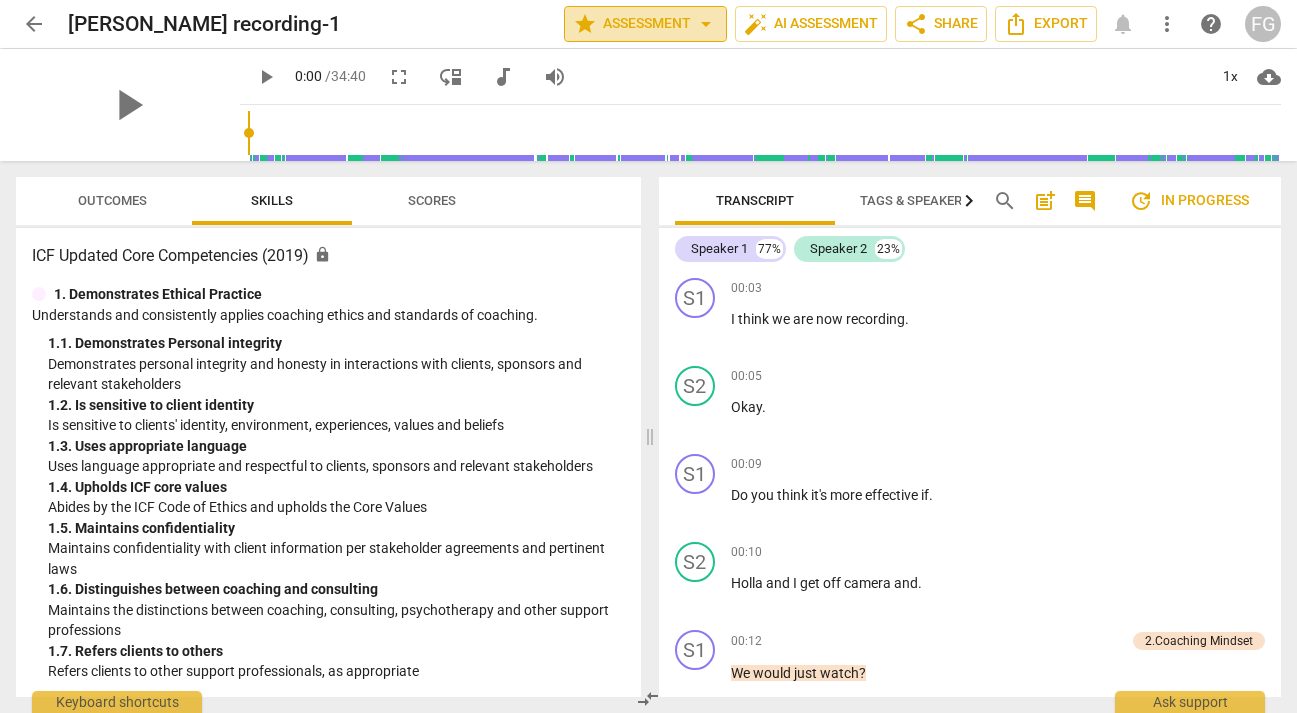 click on "star    Assessment   arrow_drop_down" at bounding box center [645, 24] 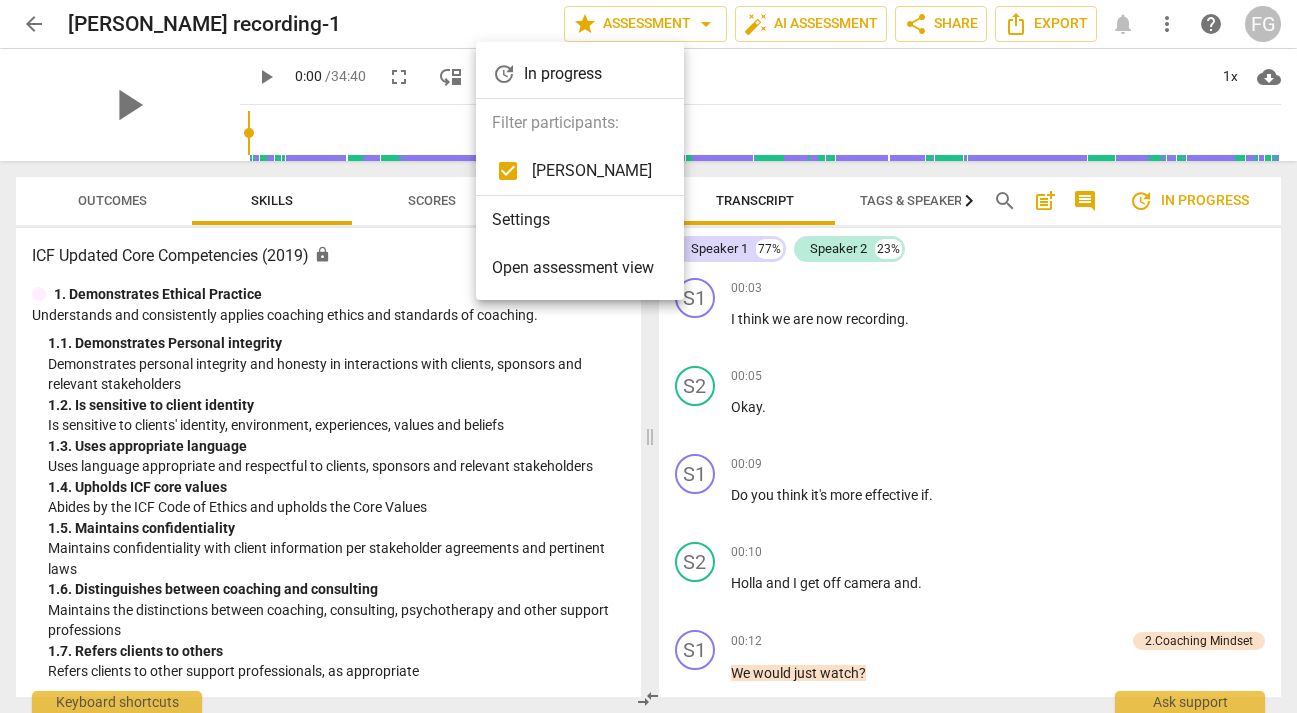 click on "Open assessment view" at bounding box center (573, 268) 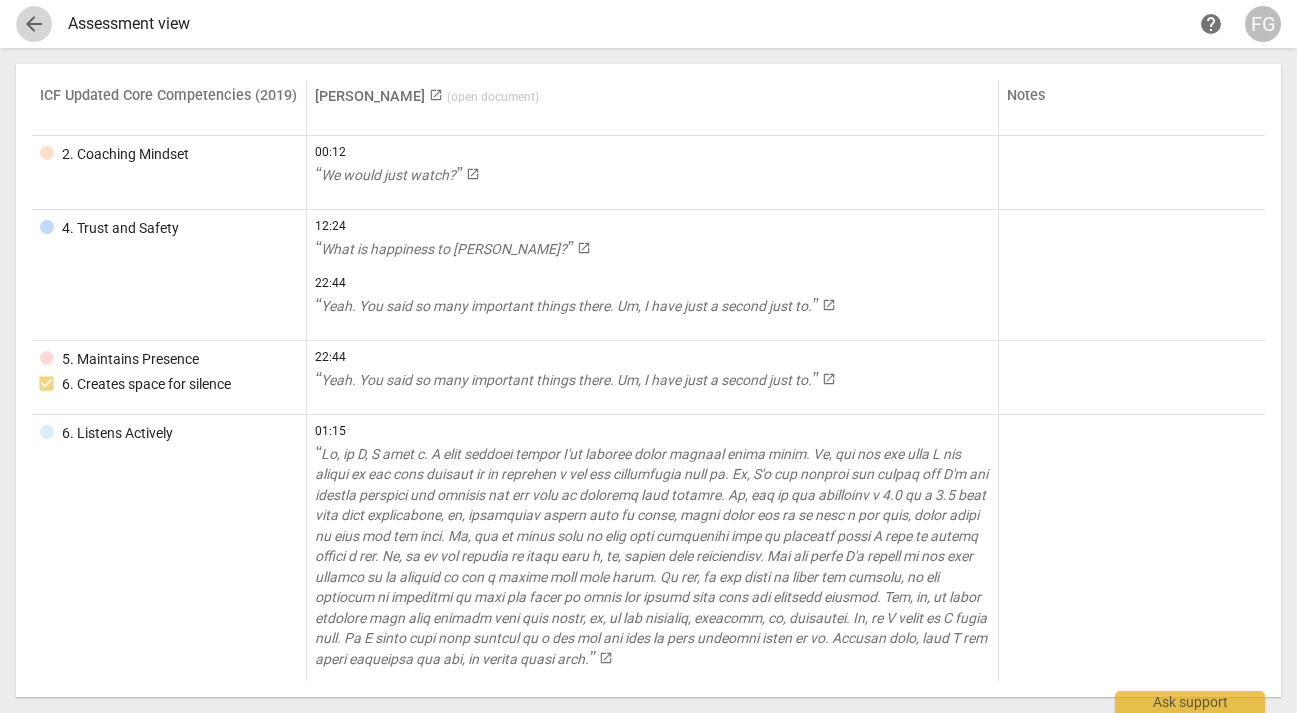 click on "arrow_back" at bounding box center (34, 24) 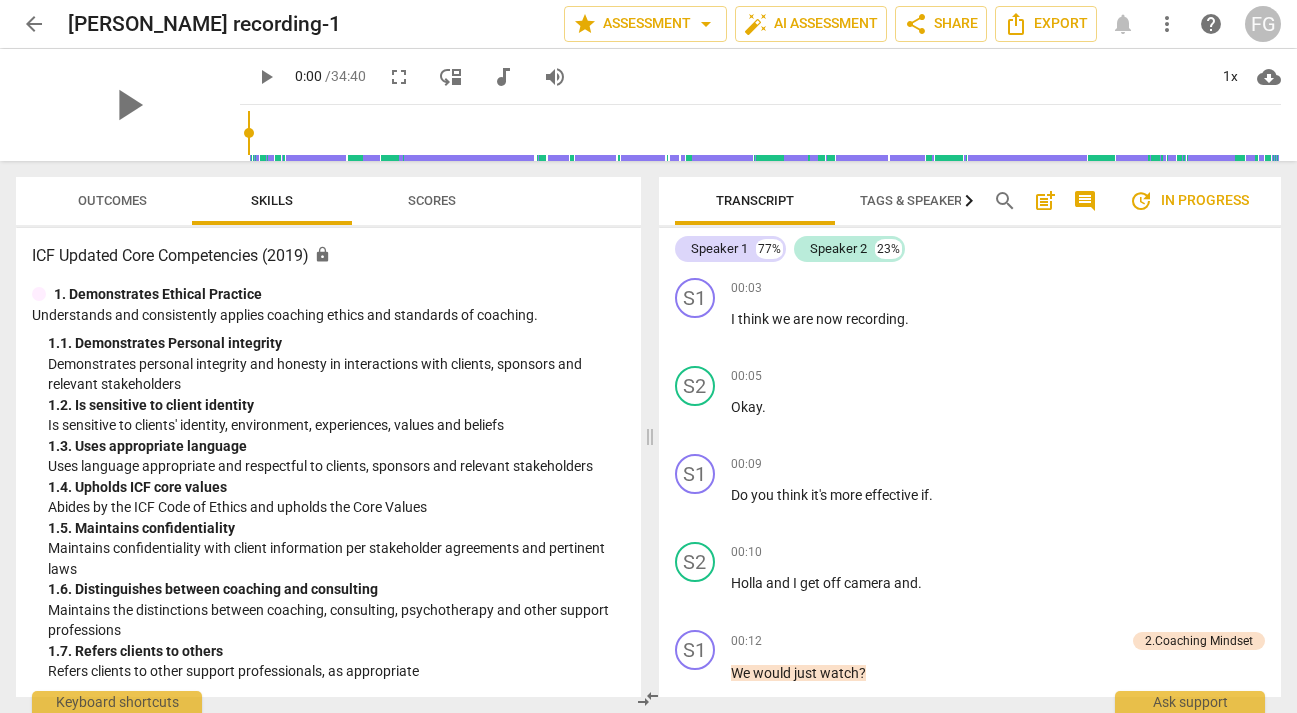 click on "arrow_back" at bounding box center [34, 24] 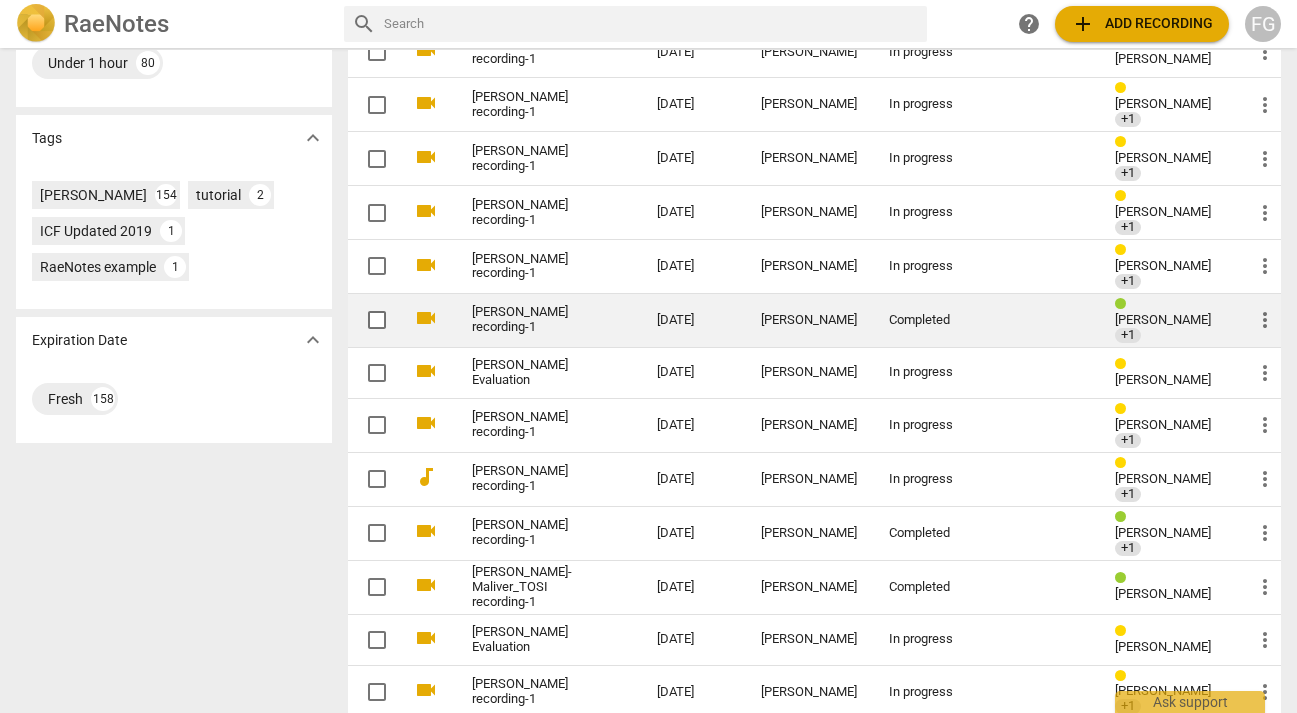 scroll, scrollTop: 636, scrollLeft: 0, axis: vertical 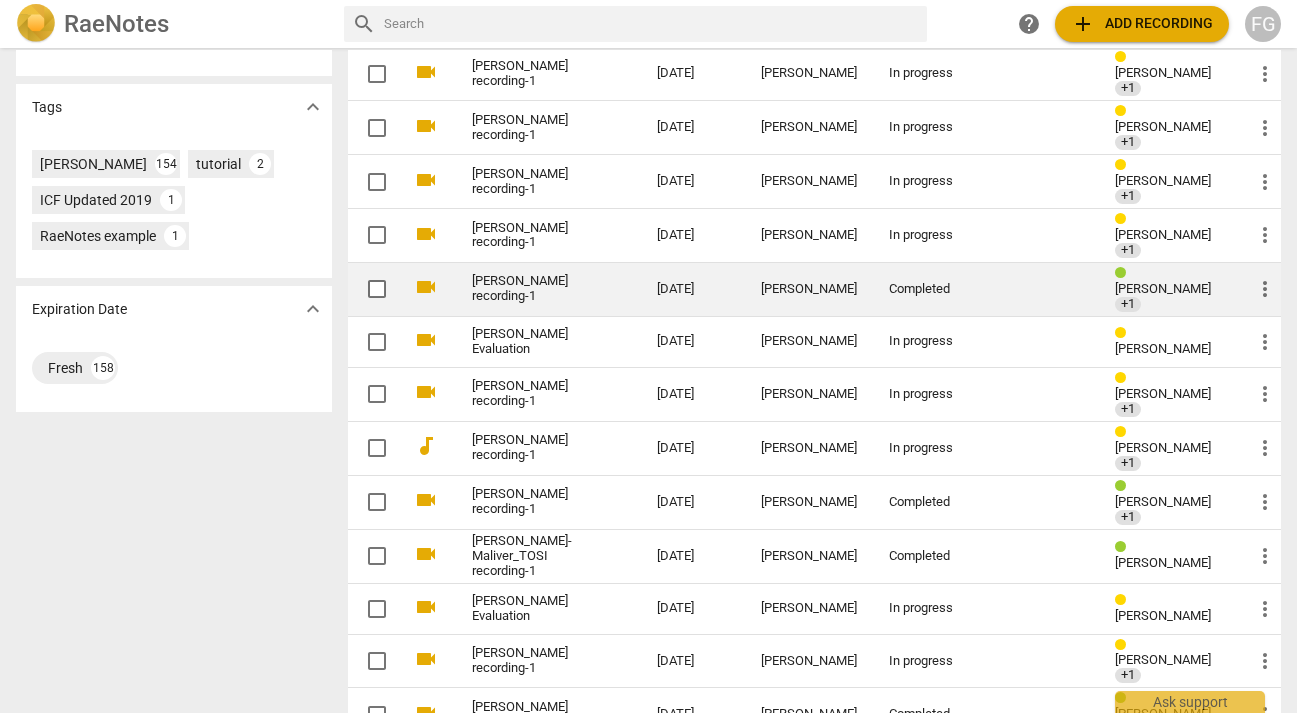 click on "[PERSON_NAME] recording-1" at bounding box center [528, 289] 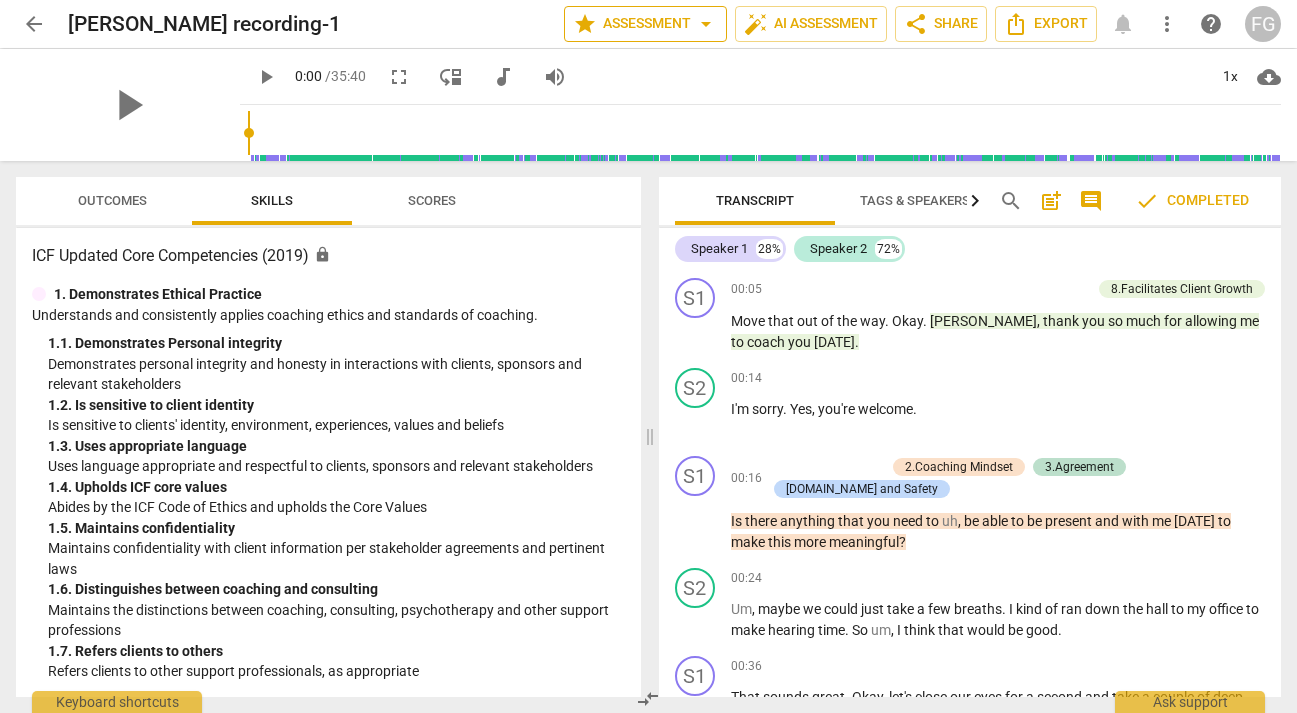 click on "arrow_drop_down" at bounding box center (706, 24) 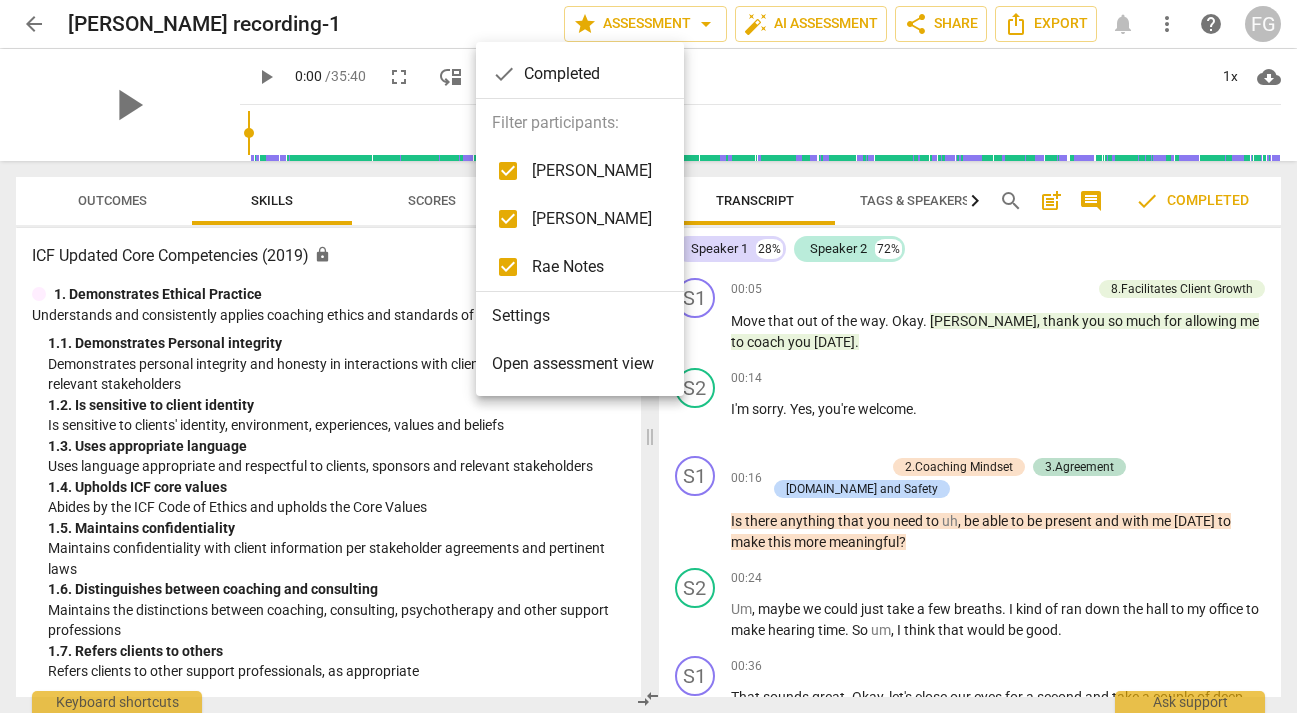 click on "Open assessment view" at bounding box center [573, 364] 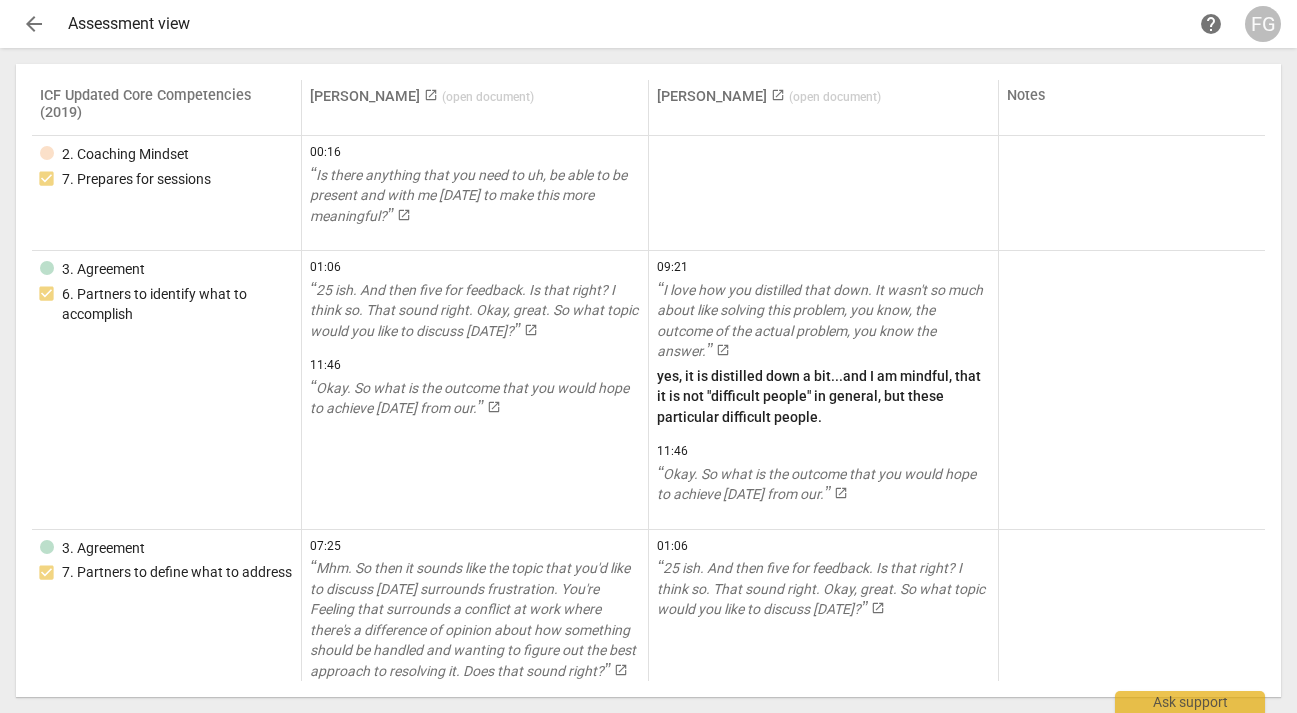 click on "arrow_back" at bounding box center (34, 24) 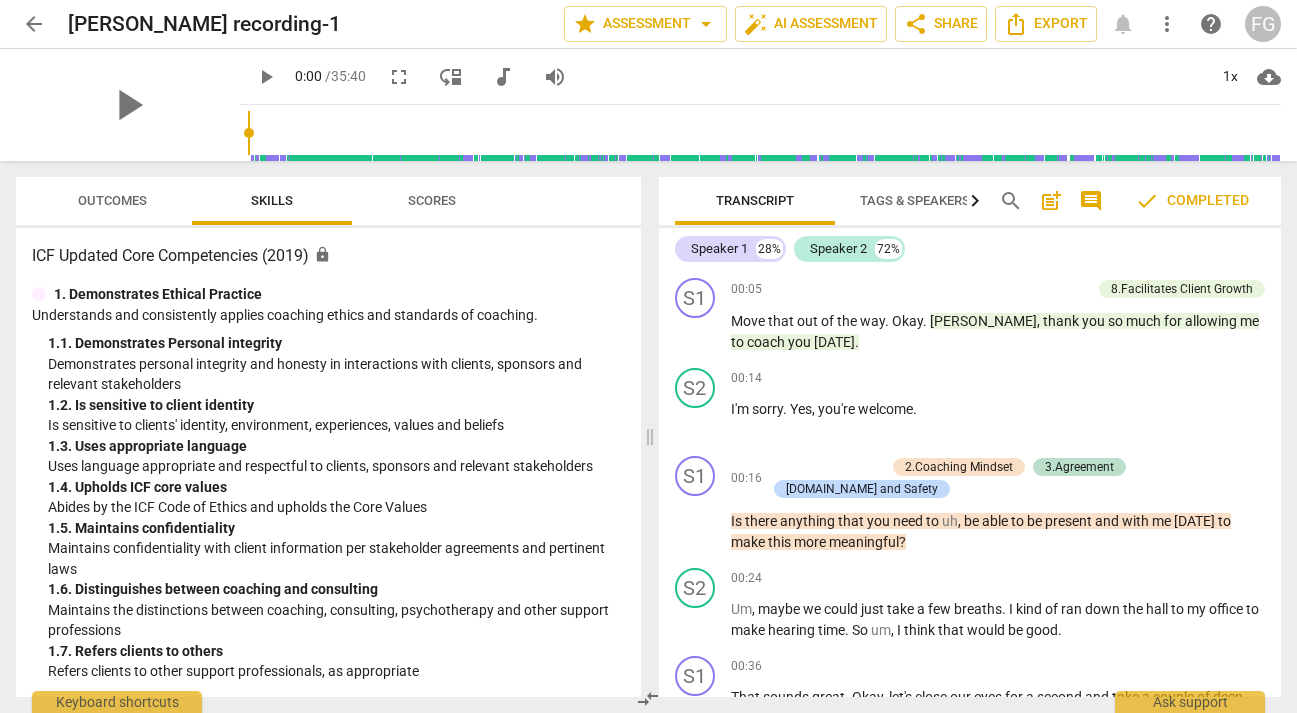 click on "arrow_back" at bounding box center (34, 24) 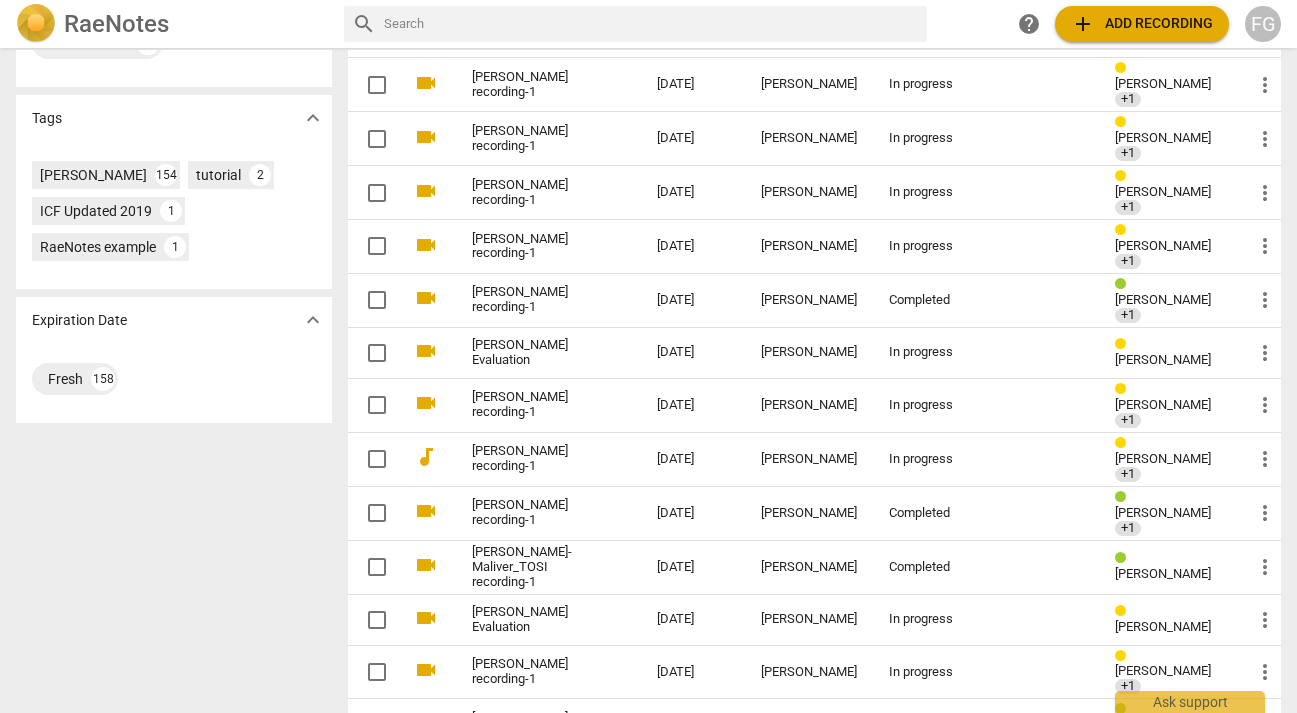 scroll, scrollTop: 635, scrollLeft: 0, axis: vertical 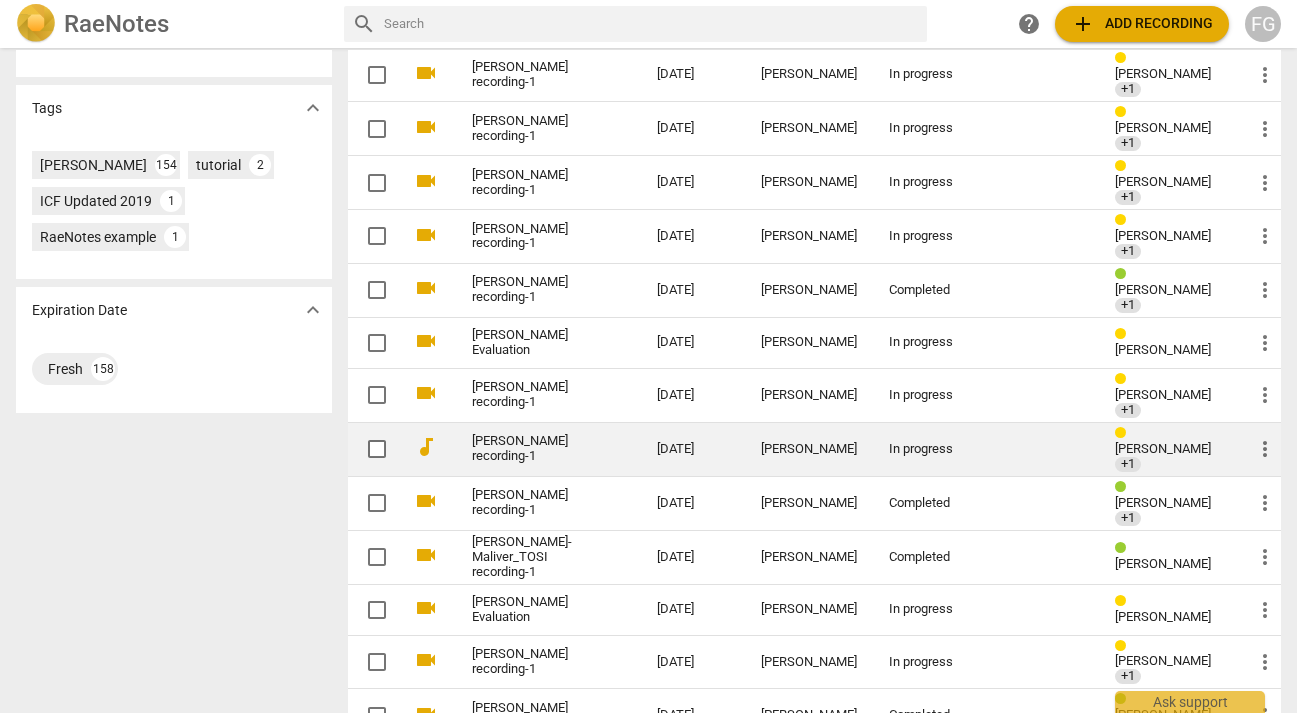 click on "[PERSON_NAME] recording-1" at bounding box center (528, 449) 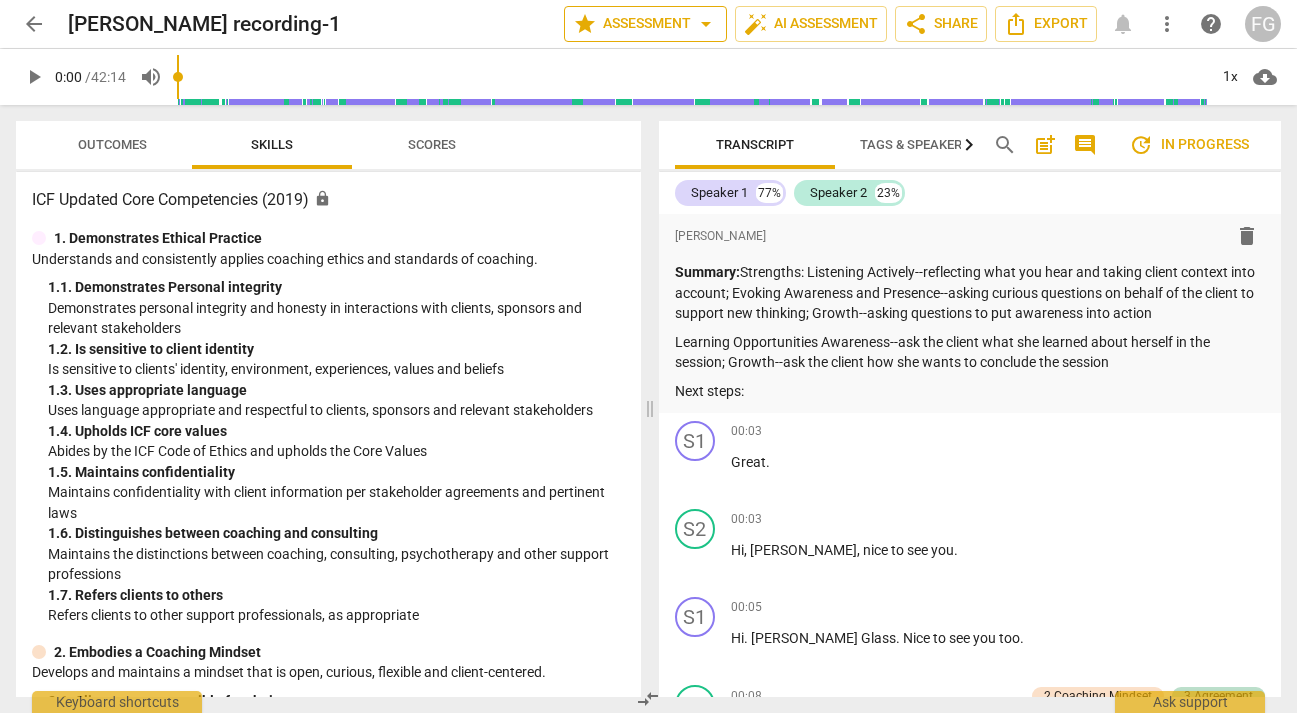 click on "arrow_drop_down" at bounding box center [706, 24] 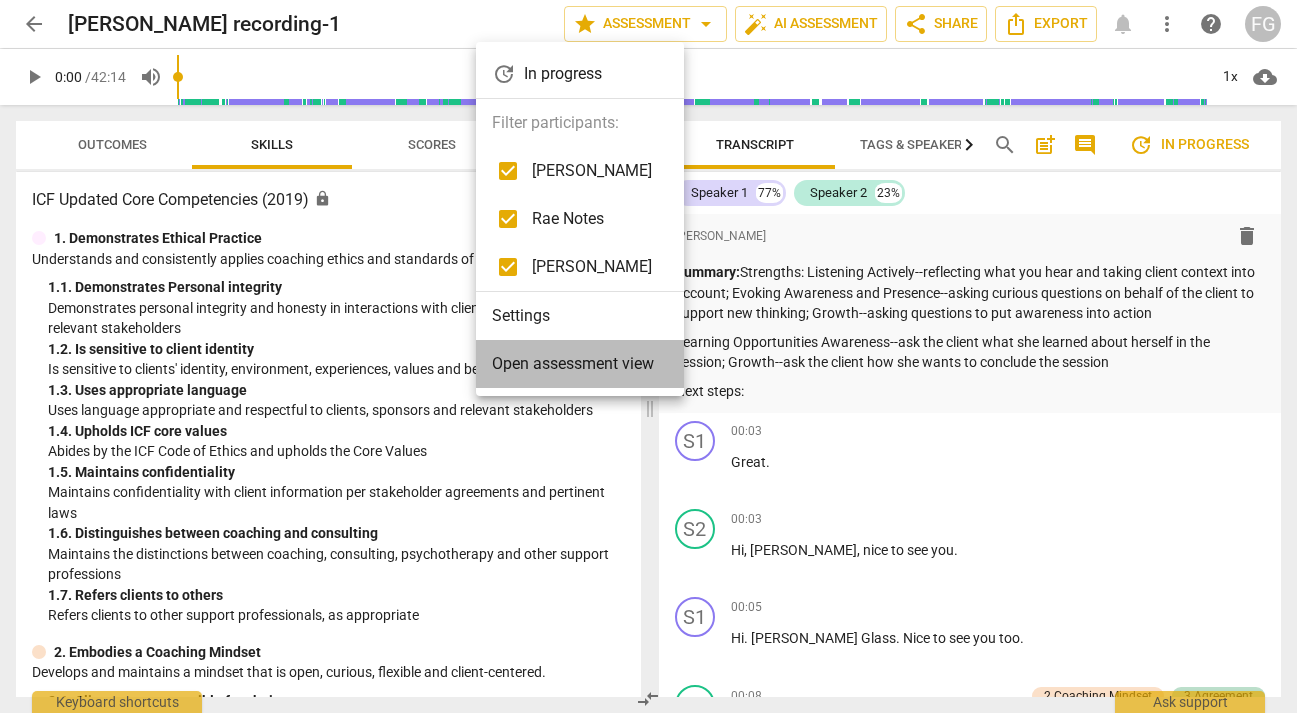 click on "Open assessment view" at bounding box center (573, 364) 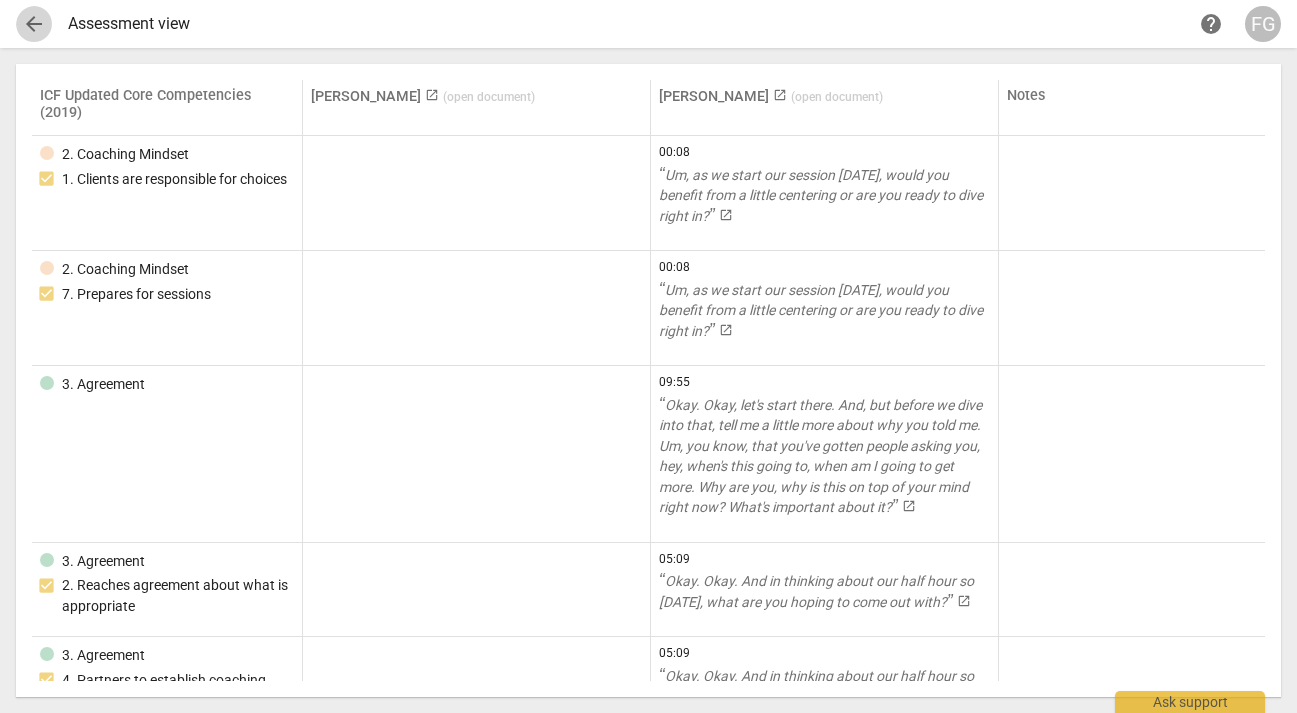 click on "arrow_back" at bounding box center (34, 24) 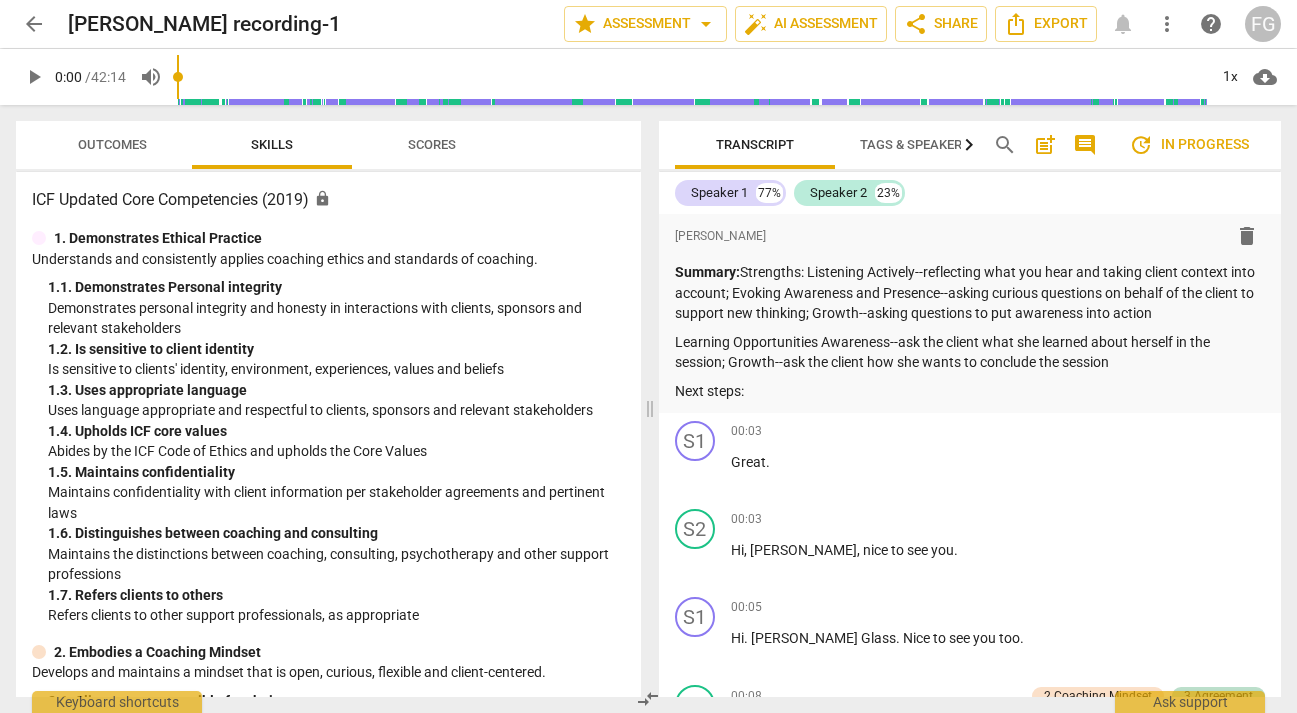 click on "arrow_back" at bounding box center [34, 24] 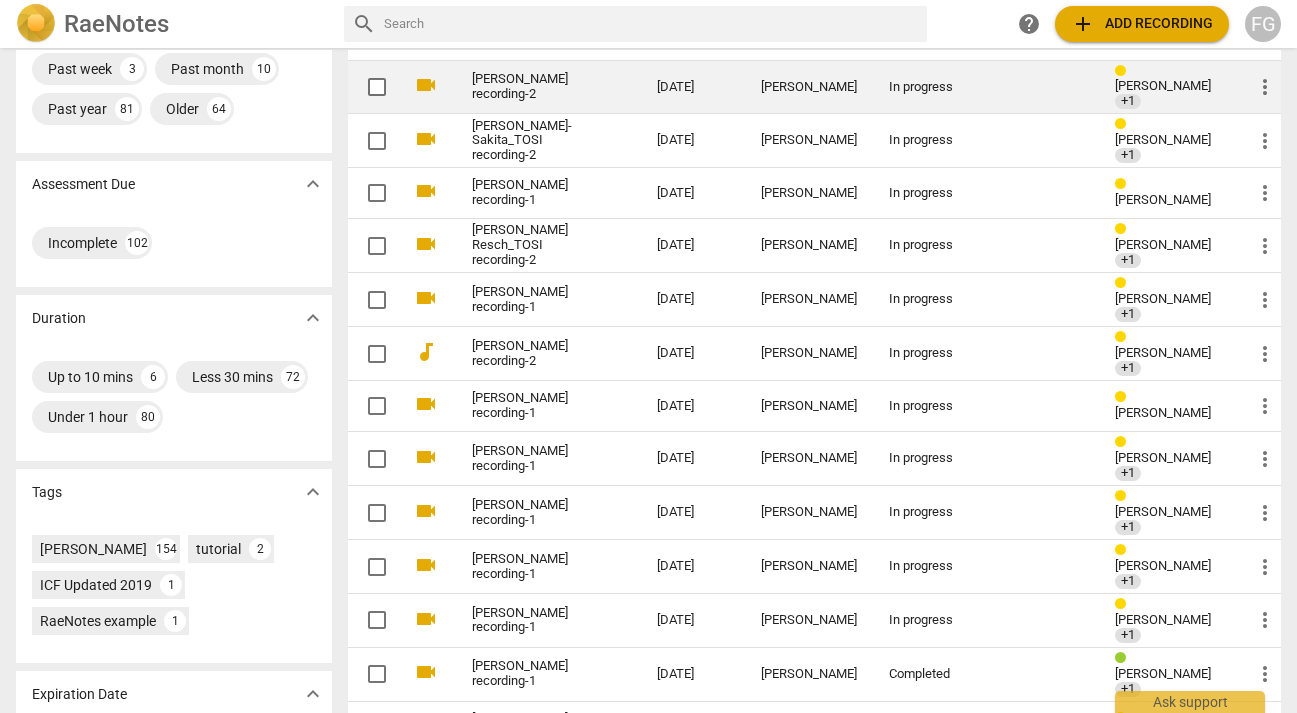 scroll, scrollTop: 253, scrollLeft: 0, axis: vertical 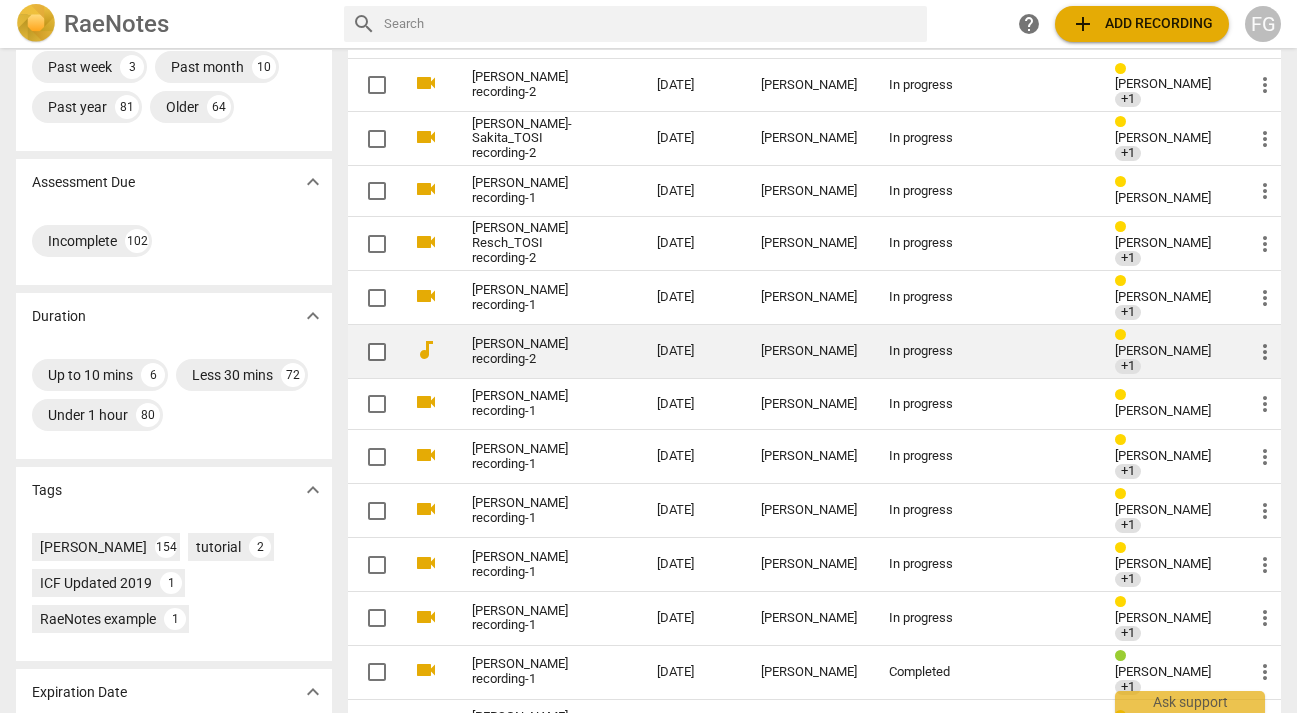 click on "[PERSON_NAME] recording-2" at bounding box center (528, 352) 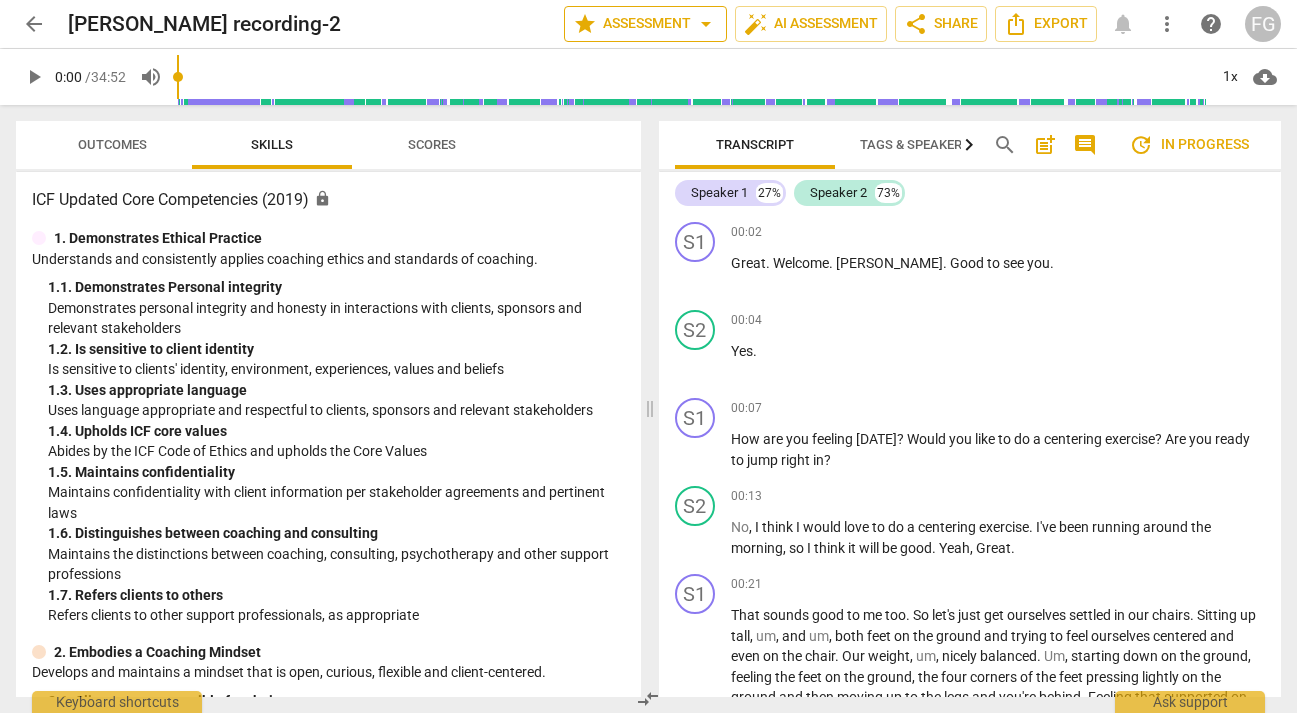 click on "arrow_drop_down" at bounding box center [706, 24] 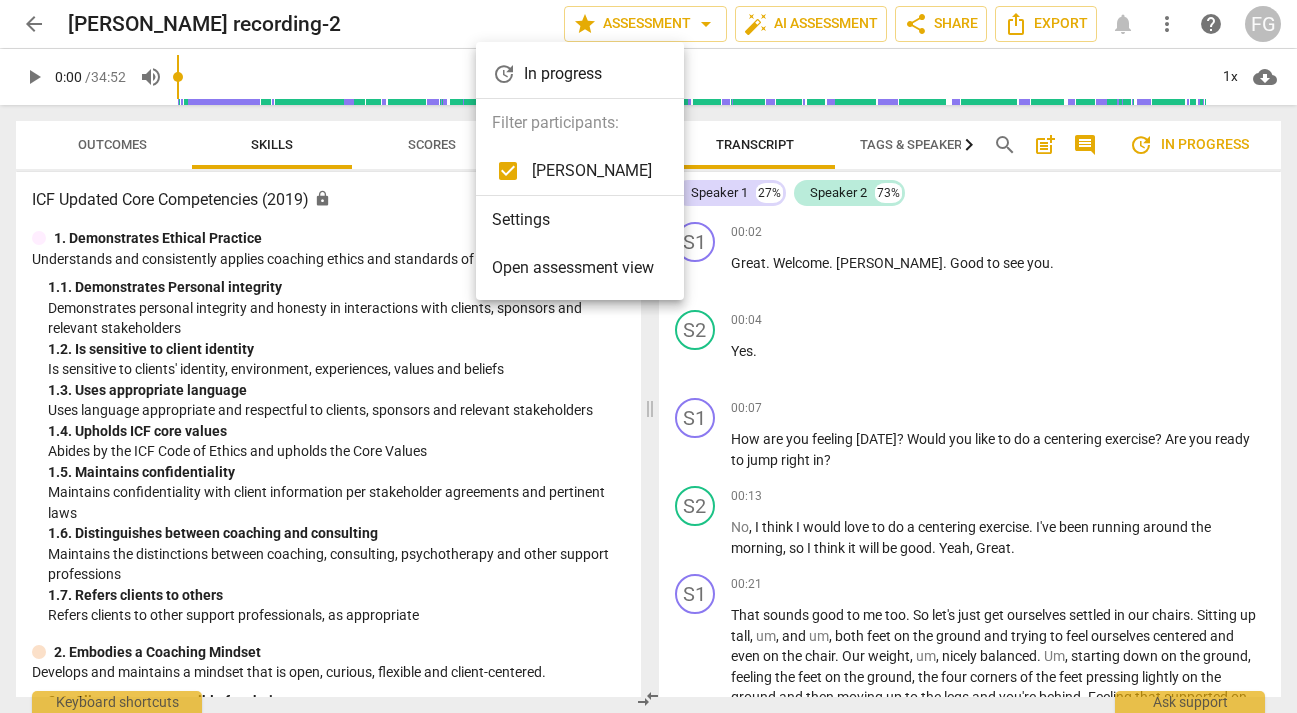 click on "Open assessment view" at bounding box center [573, 268] 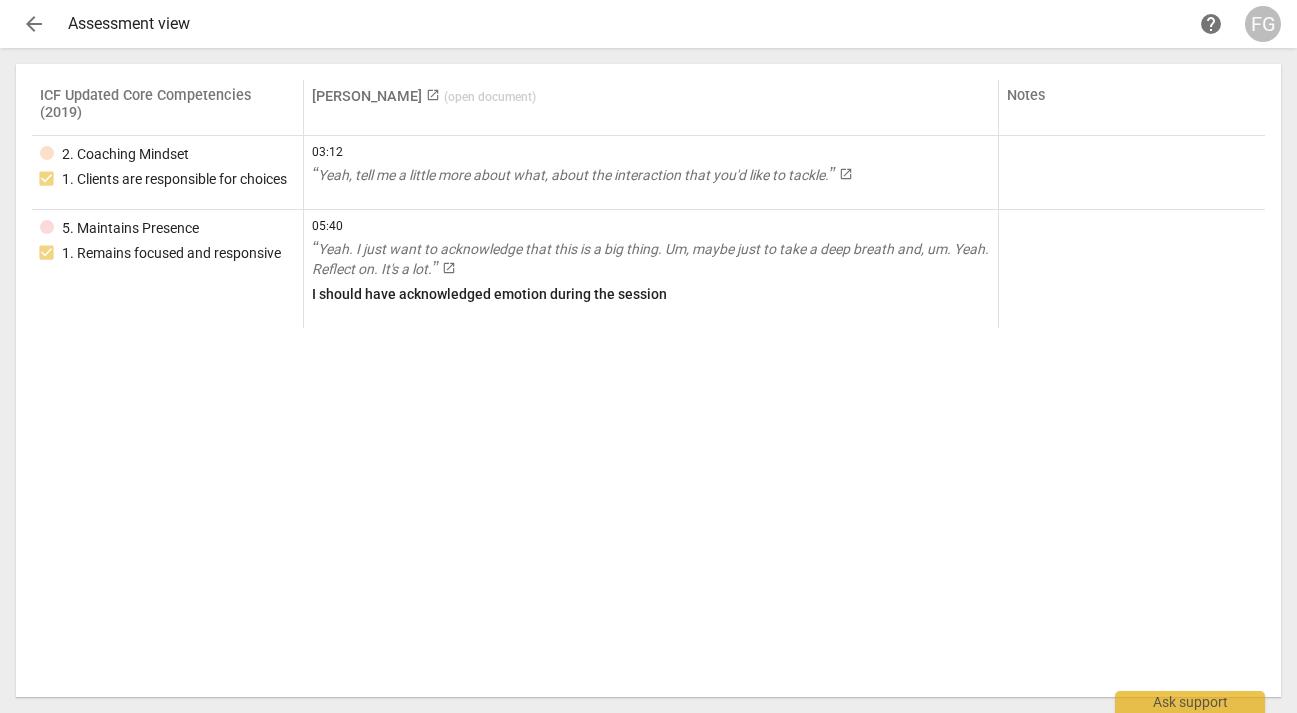 click on "arrow_back" at bounding box center [34, 24] 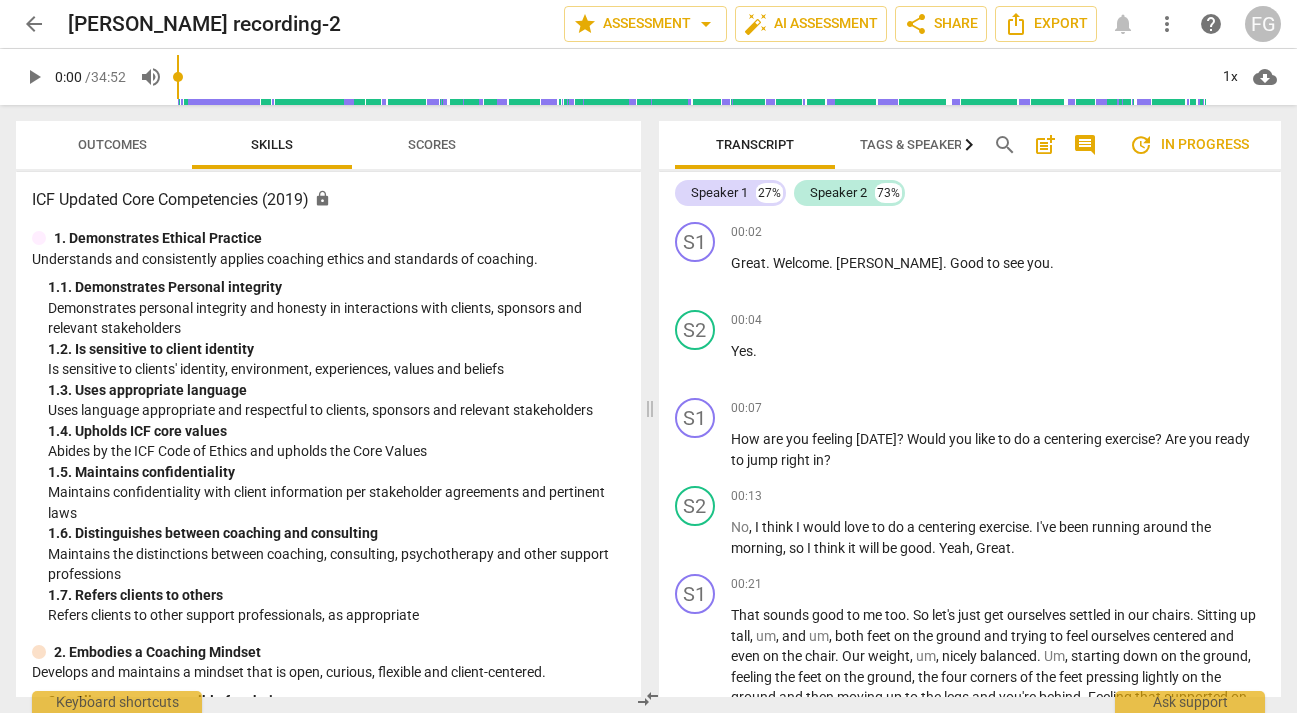 click on "arrow_back" at bounding box center [34, 24] 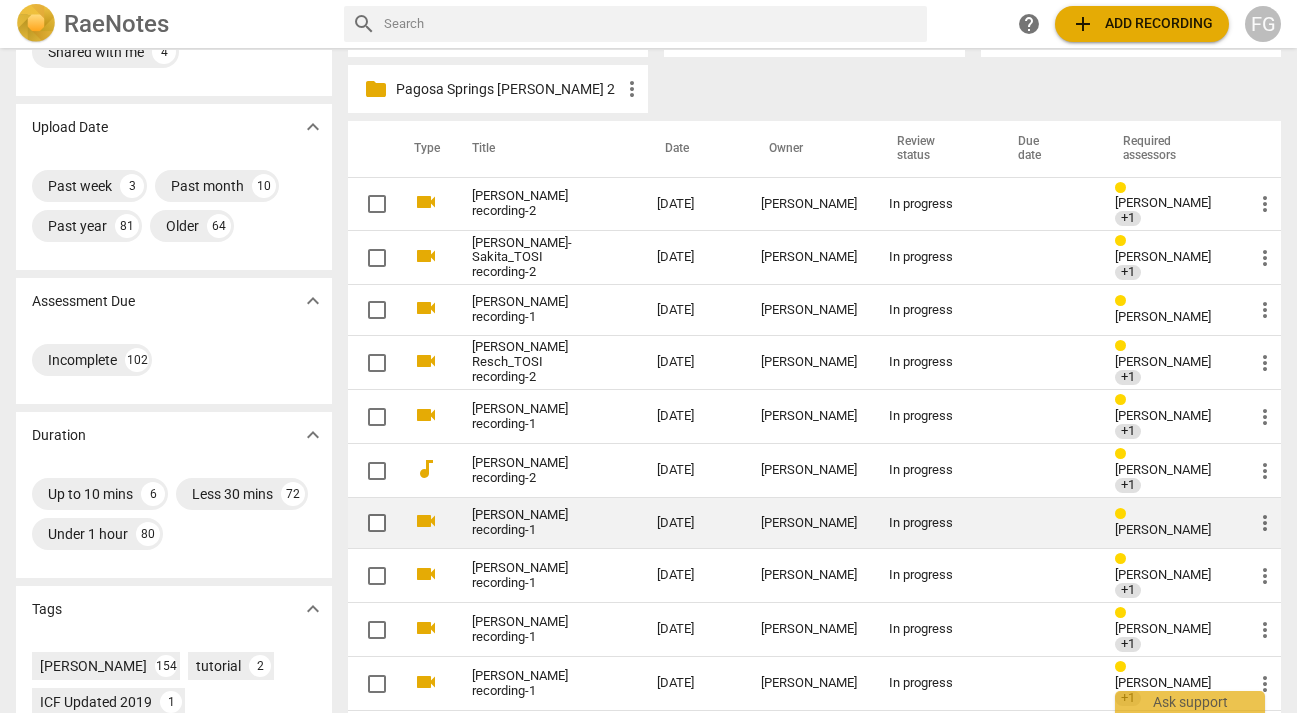 scroll, scrollTop: 0, scrollLeft: 0, axis: both 